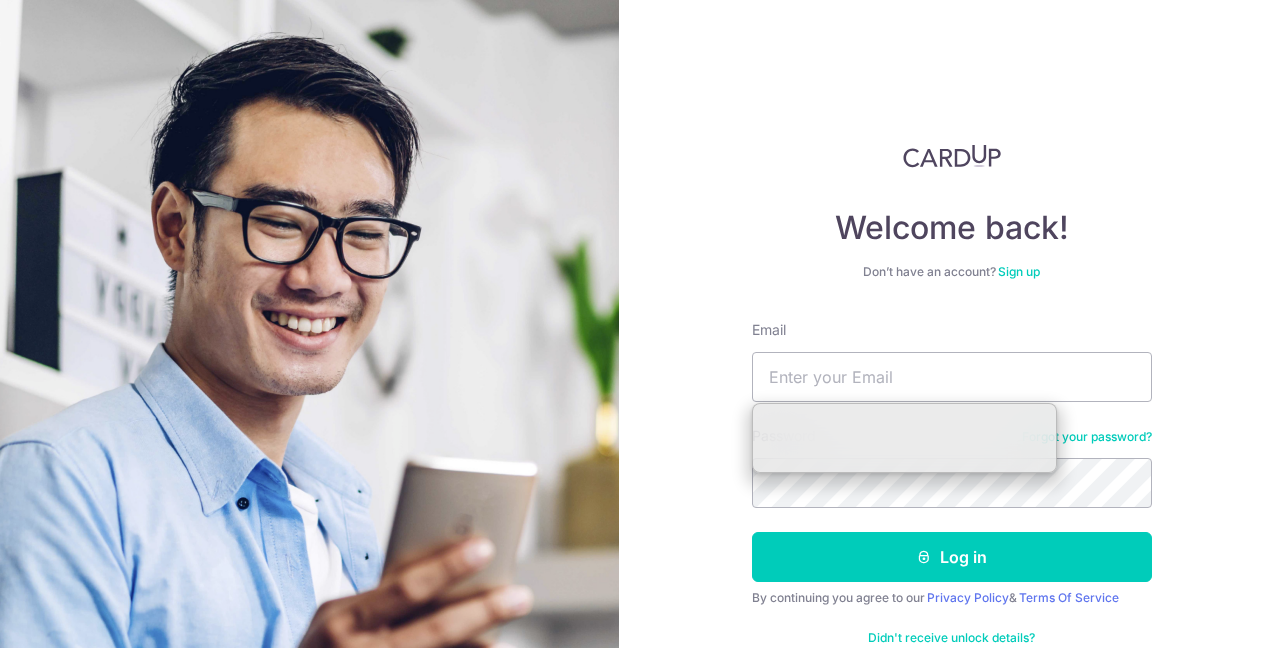 scroll, scrollTop: 0, scrollLeft: 0, axis: both 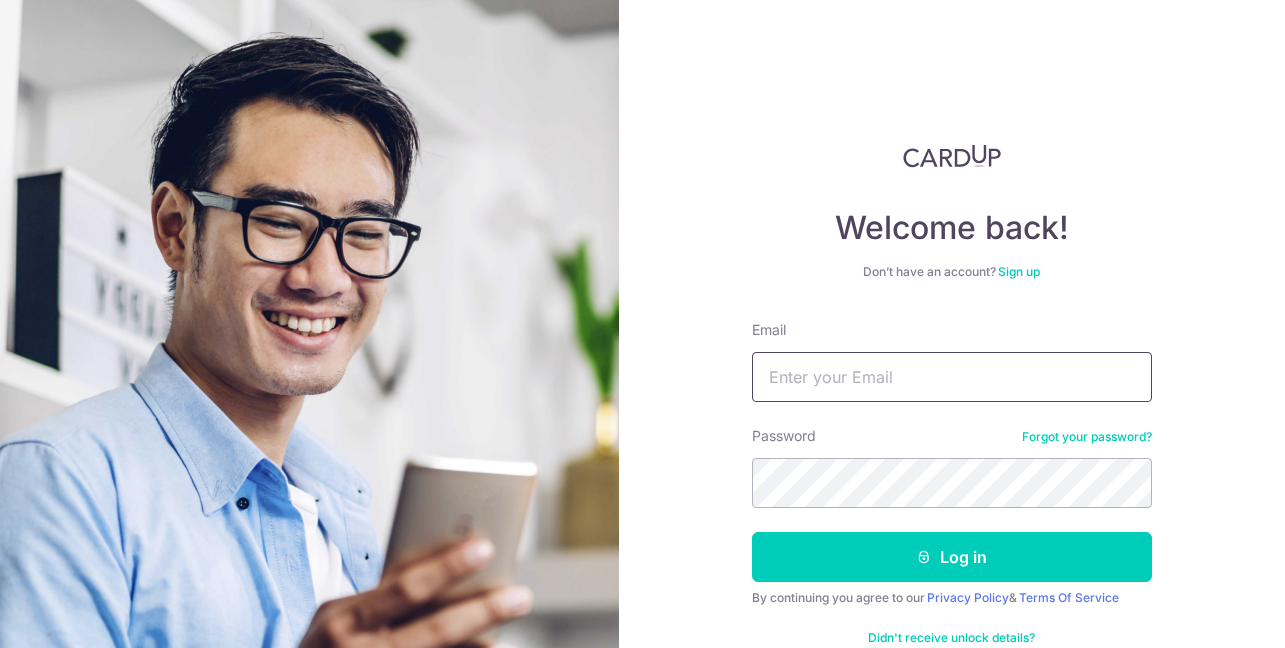 click on "Email" at bounding box center [952, 377] 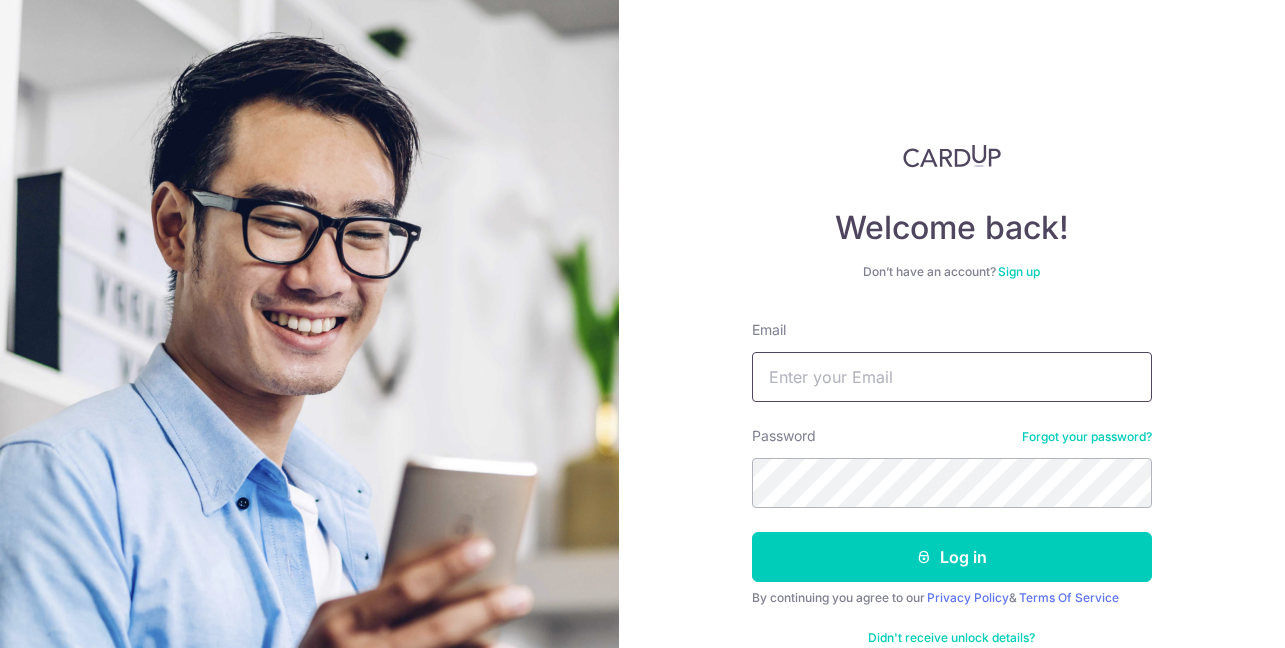 type on "[EMAIL]" 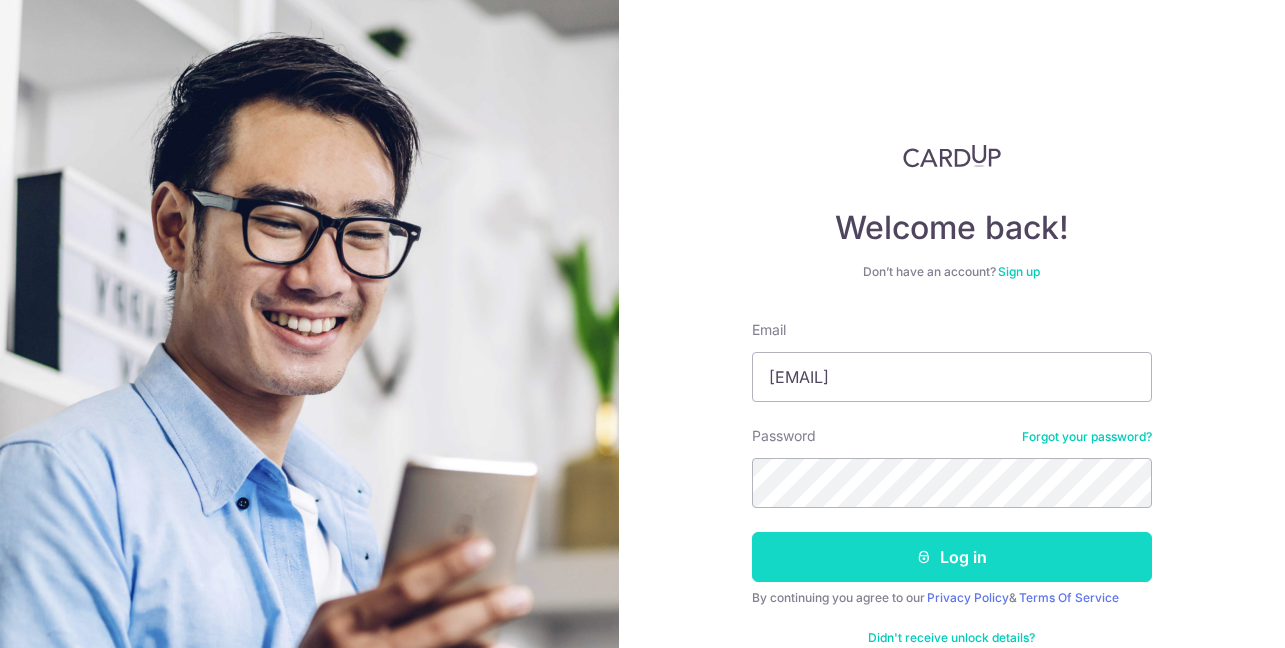 click on "Log in" at bounding box center [952, 557] 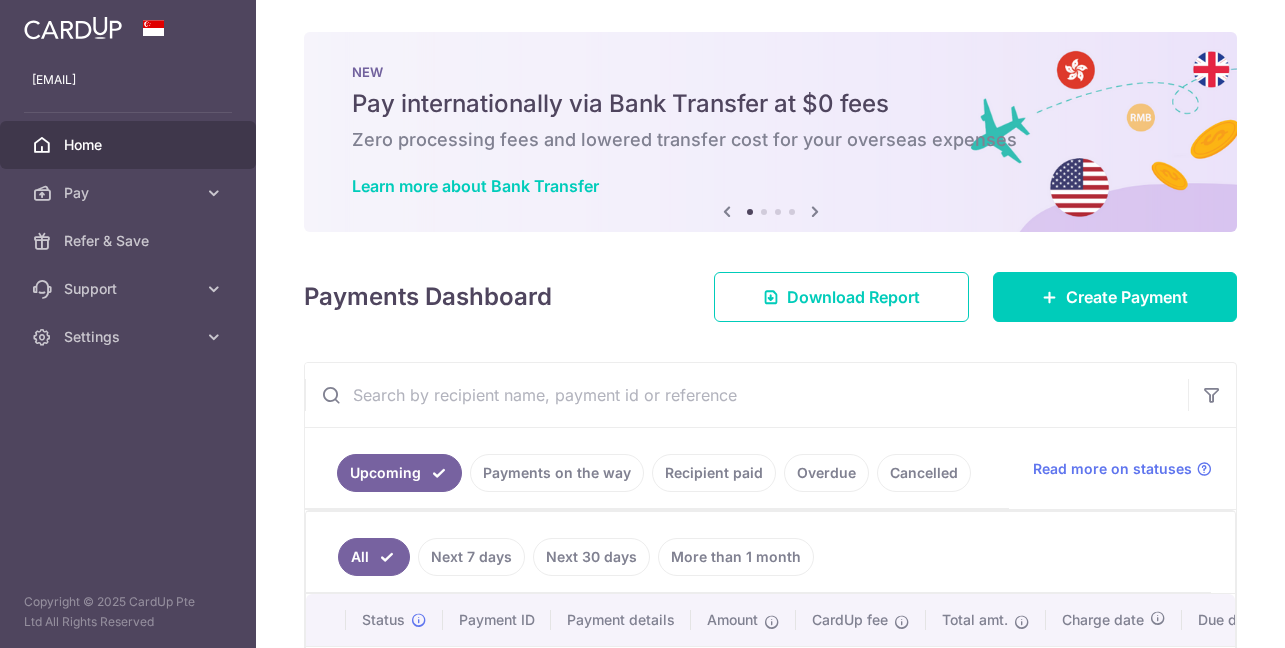scroll, scrollTop: 0, scrollLeft: 0, axis: both 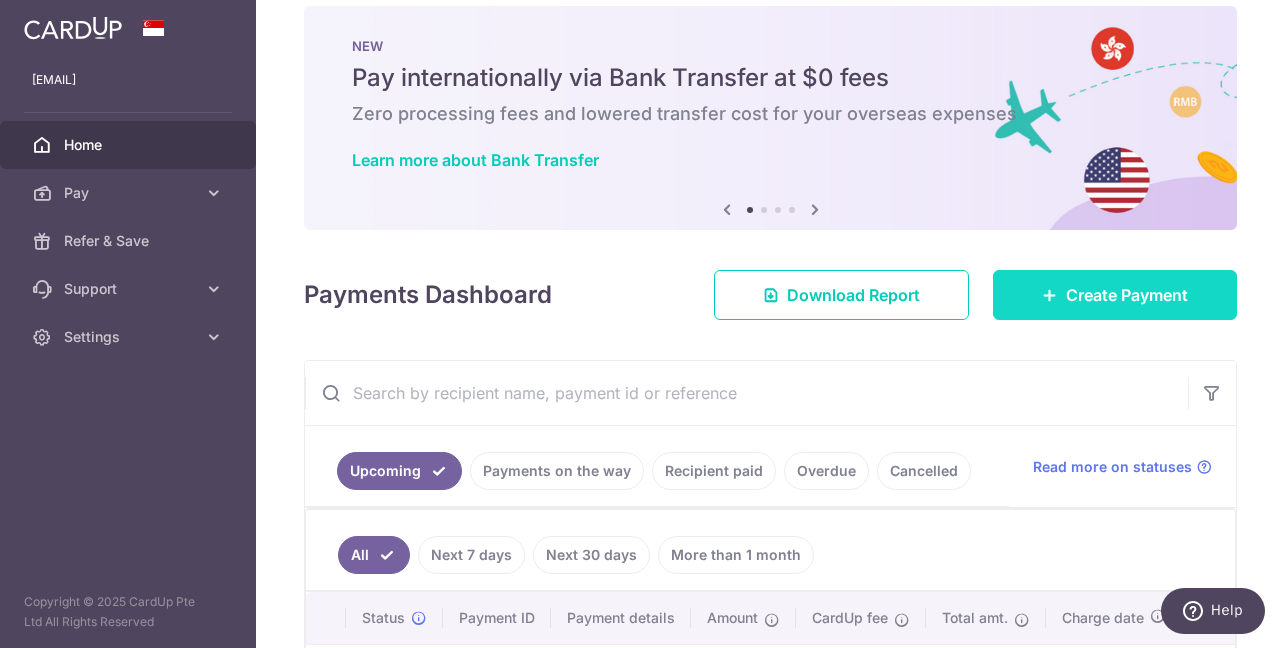 click on "Create Payment" at bounding box center [1115, 295] 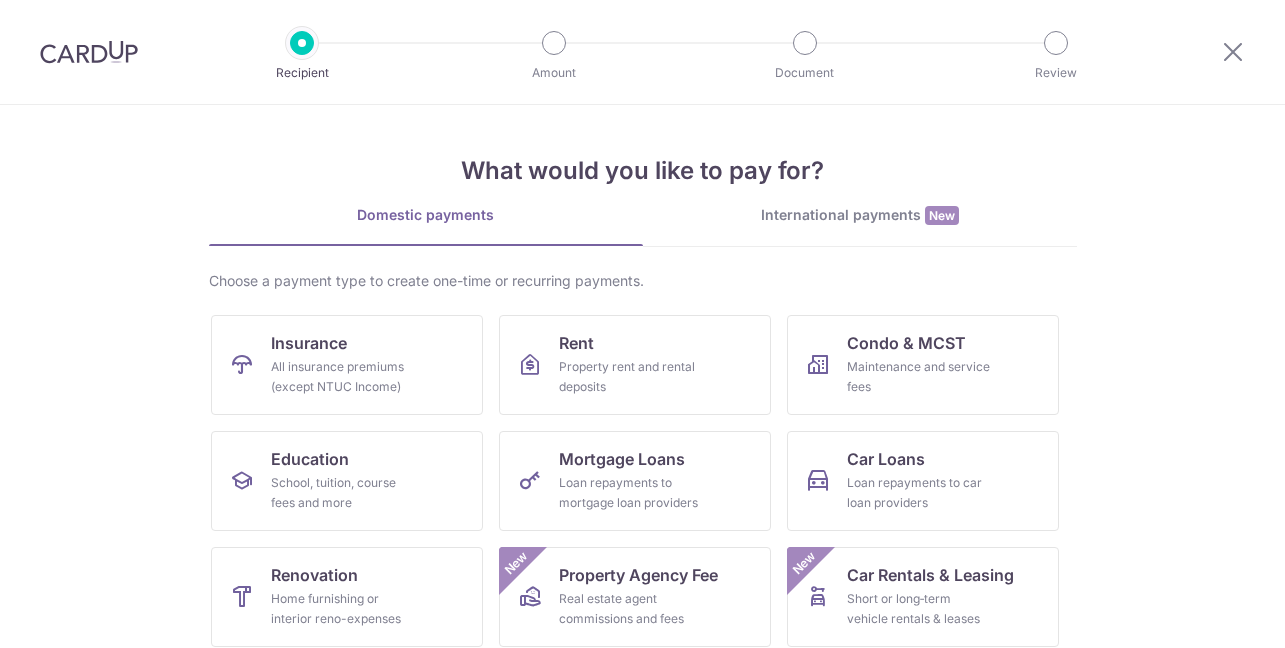 scroll, scrollTop: 0, scrollLeft: 0, axis: both 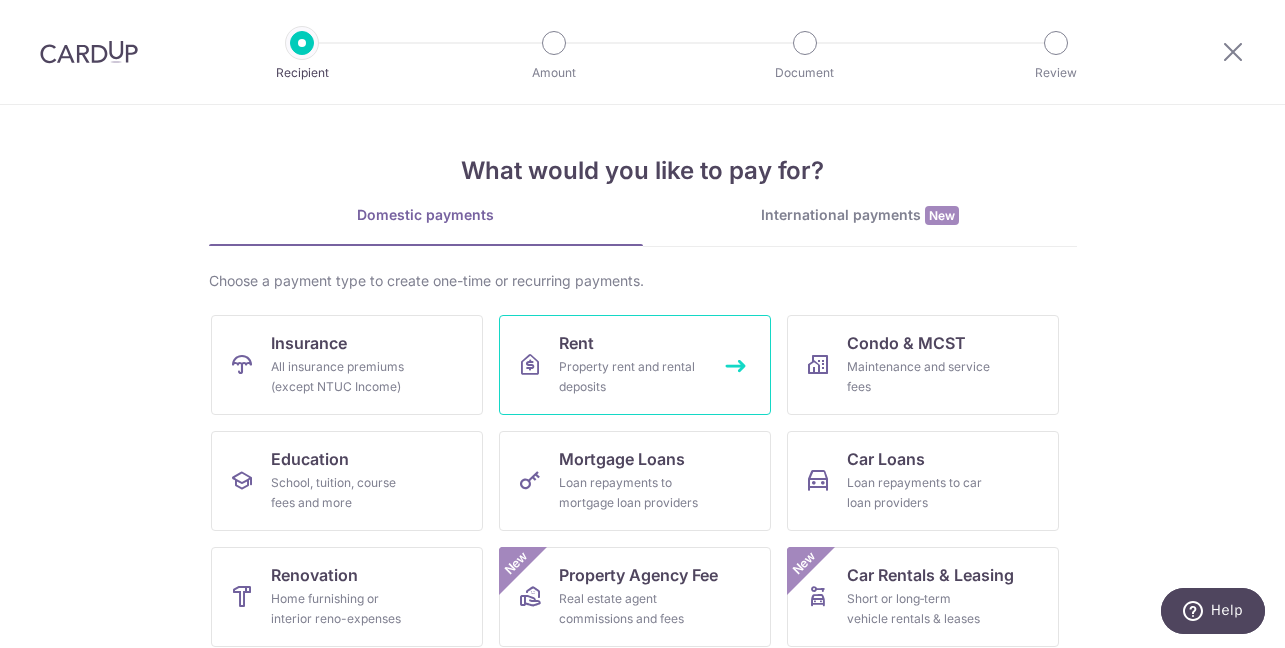 click on "Rent Property rent and rental deposits" at bounding box center (635, 365) 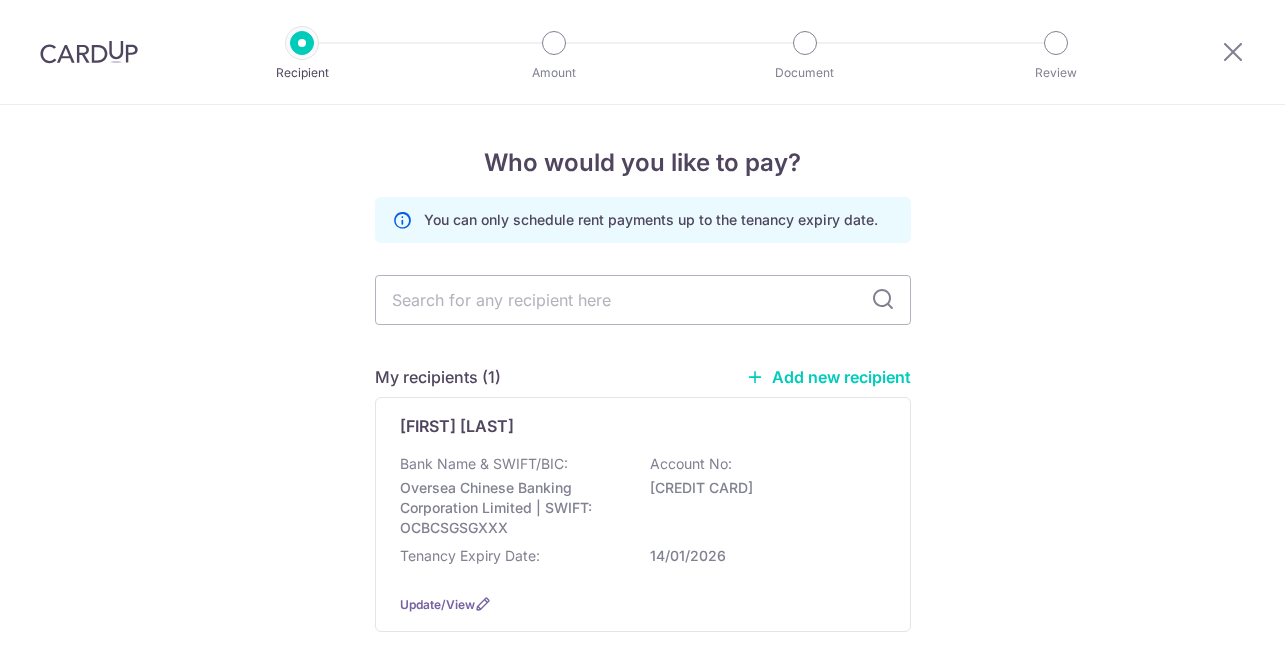 scroll, scrollTop: 0, scrollLeft: 0, axis: both 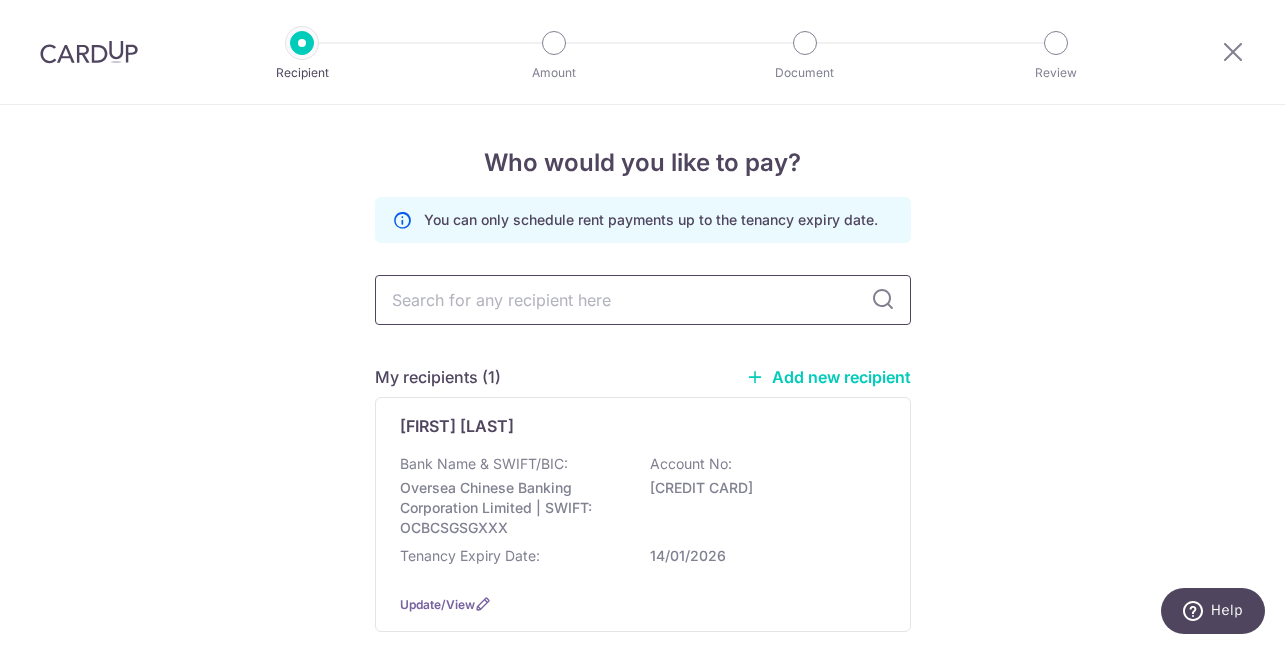 click at bounding box center (643, 300) 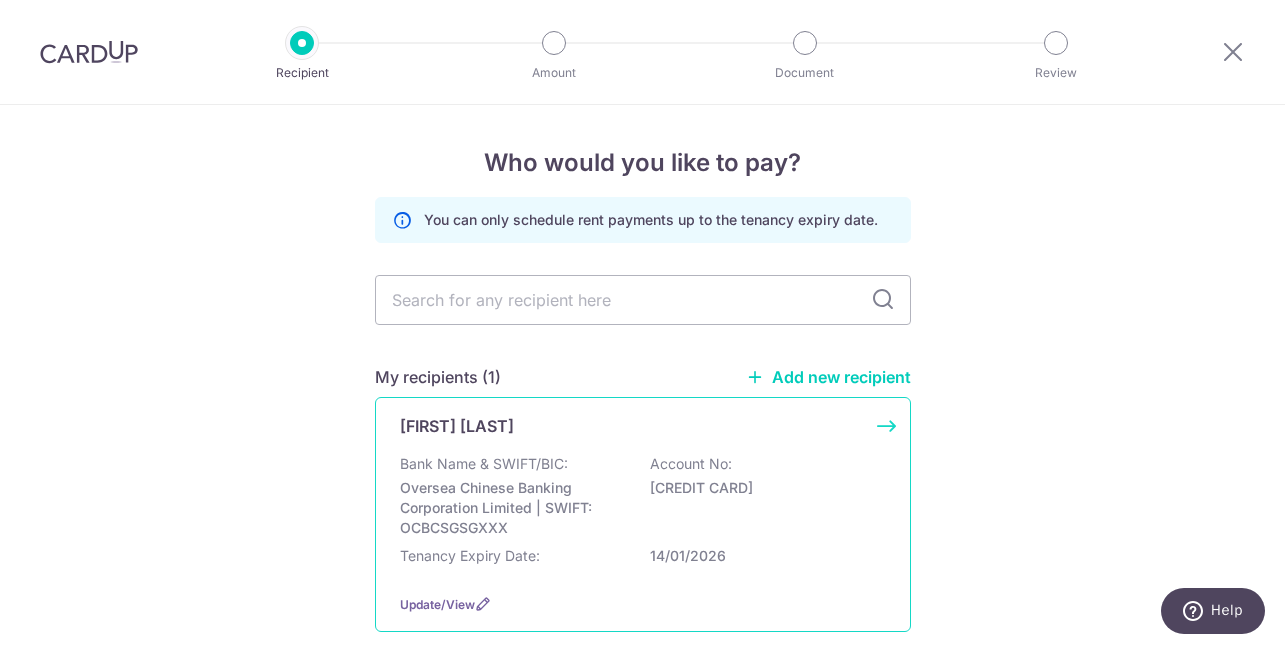 click on "501797906001" at bounding box center [762, 488] 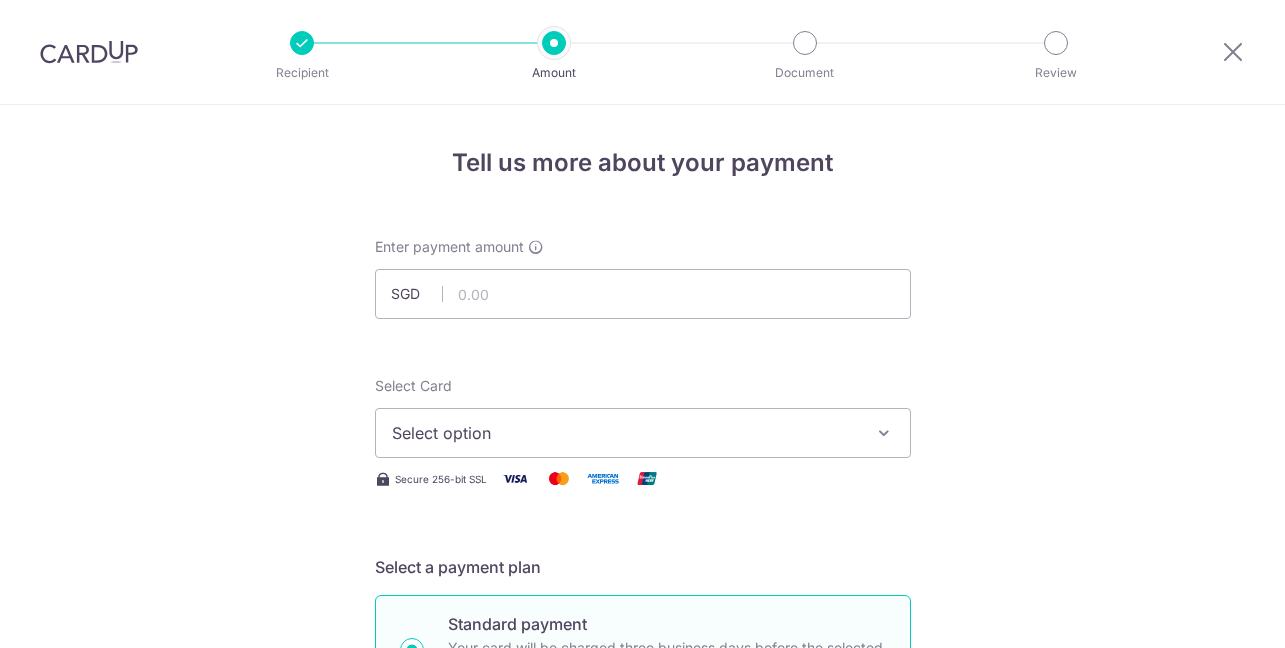 scroll, scrollTop: 0, scrollLeft: 0, axis: both 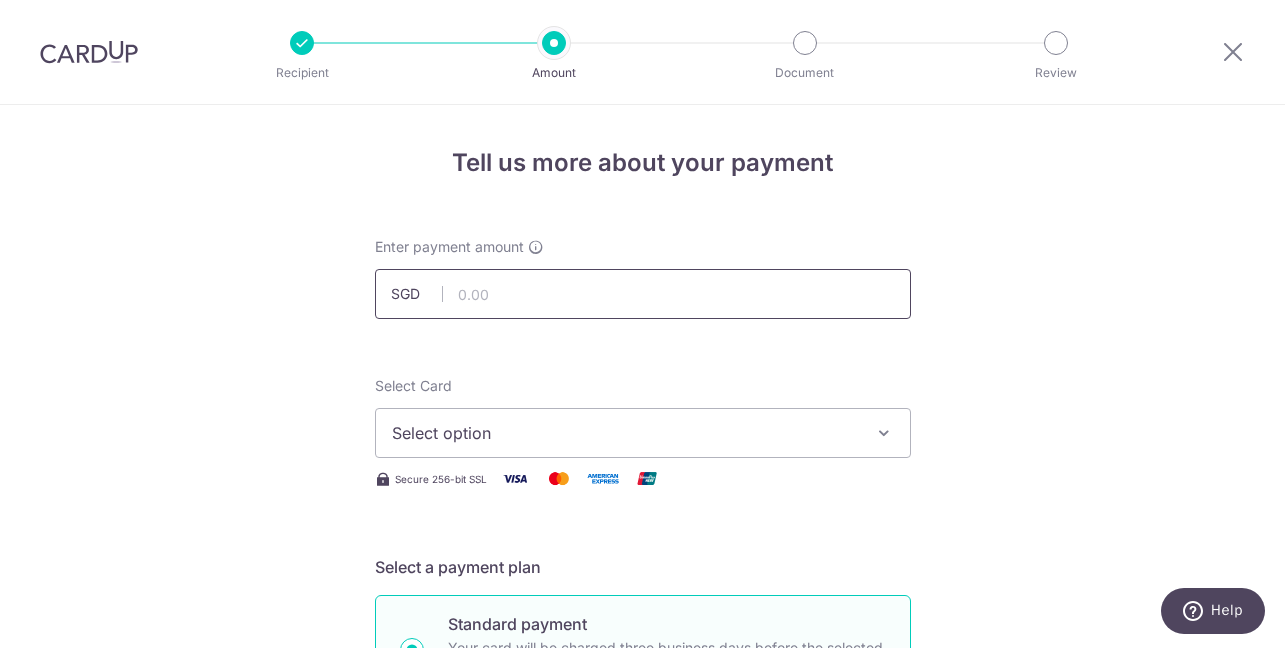 click at bounding box center (643, 294) 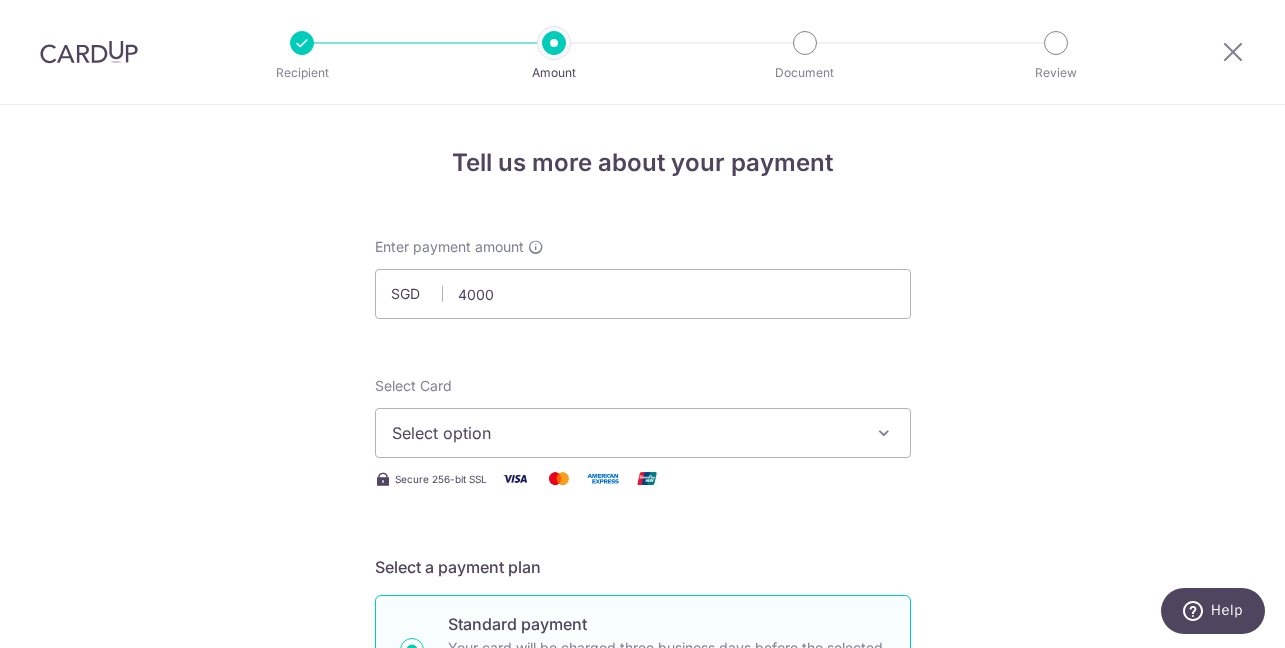 type on "4,000.00" 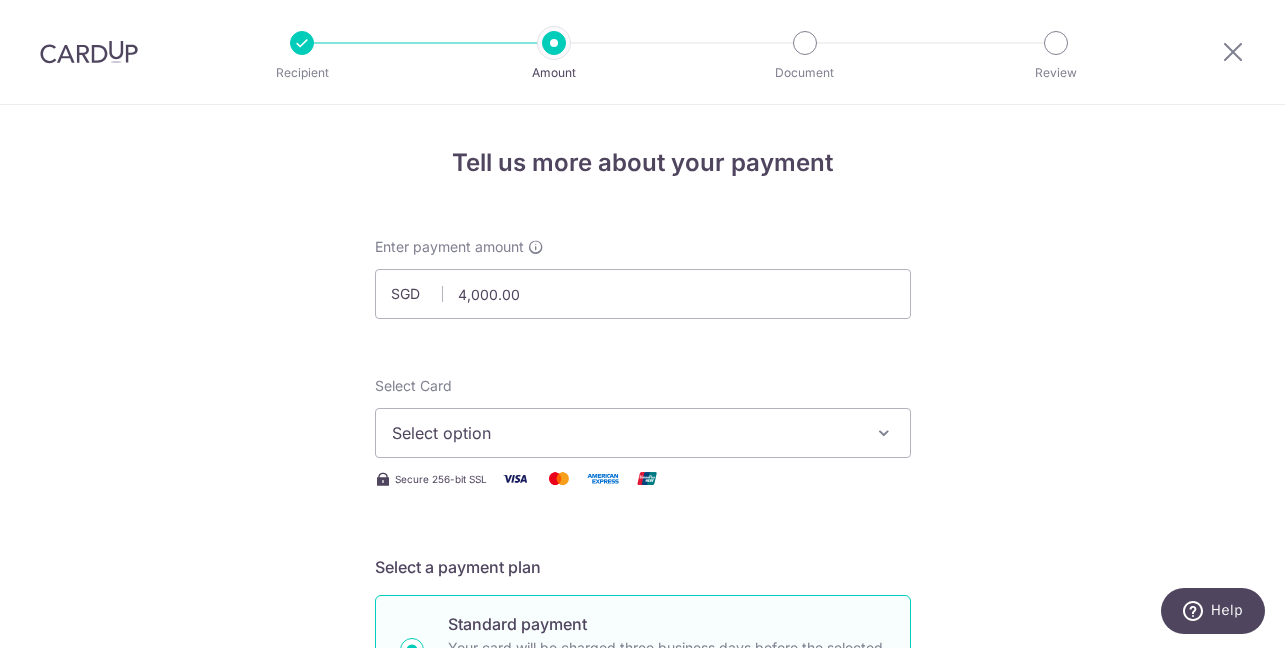click on "Select option" at bounding box center (643, 433) 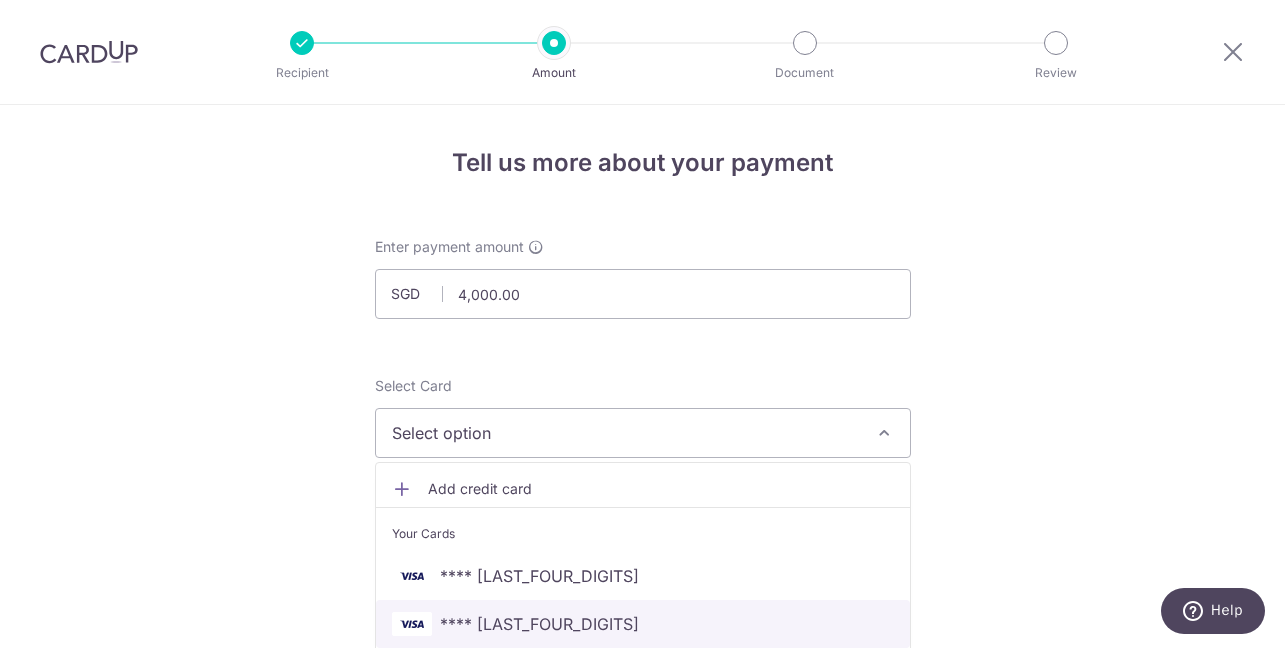 click on "**** 2053" at bounding box center [643, 624] 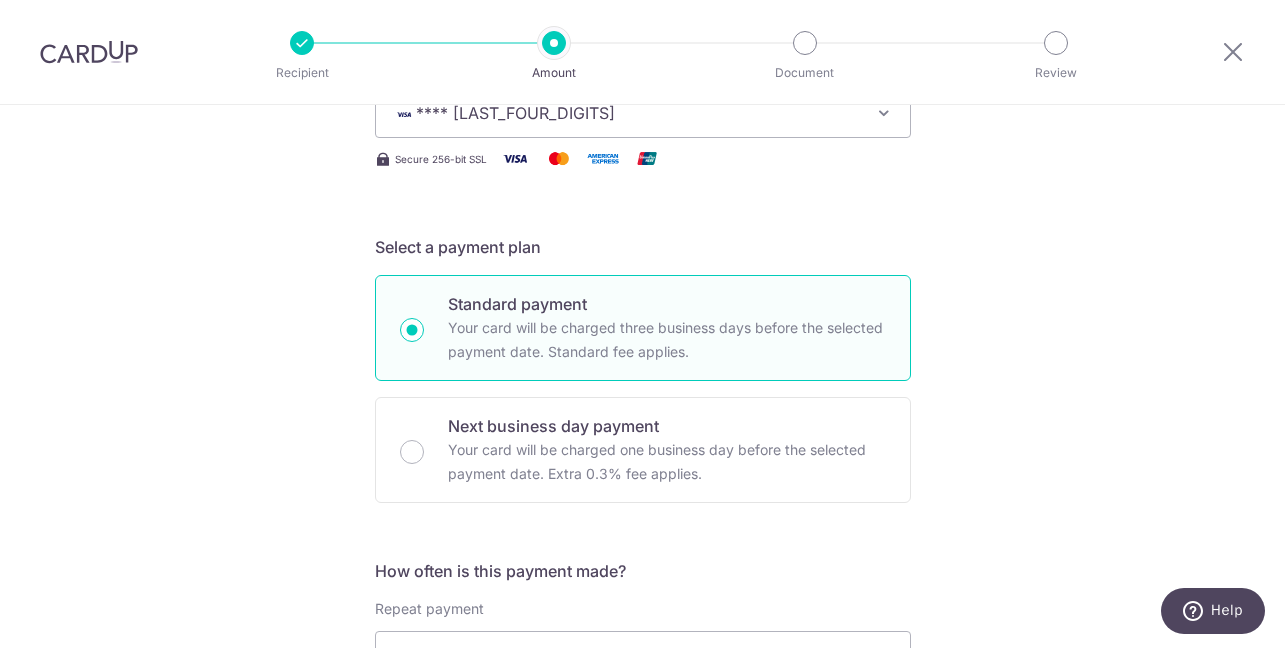 scroll, scrollTop: 497, scrollLeft: 0, axis: vertical 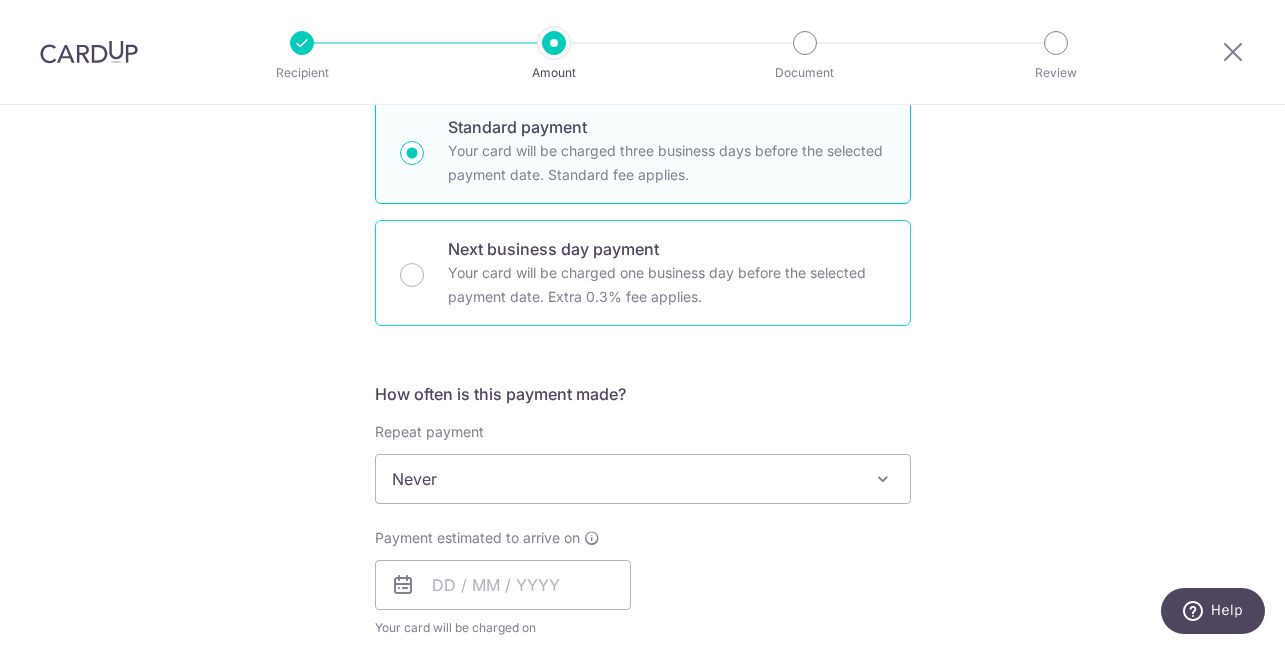 click on "Your card will be charged one business day before the selected payment date. Extra 0.3% fee applies." at bounding box center [667, 285] 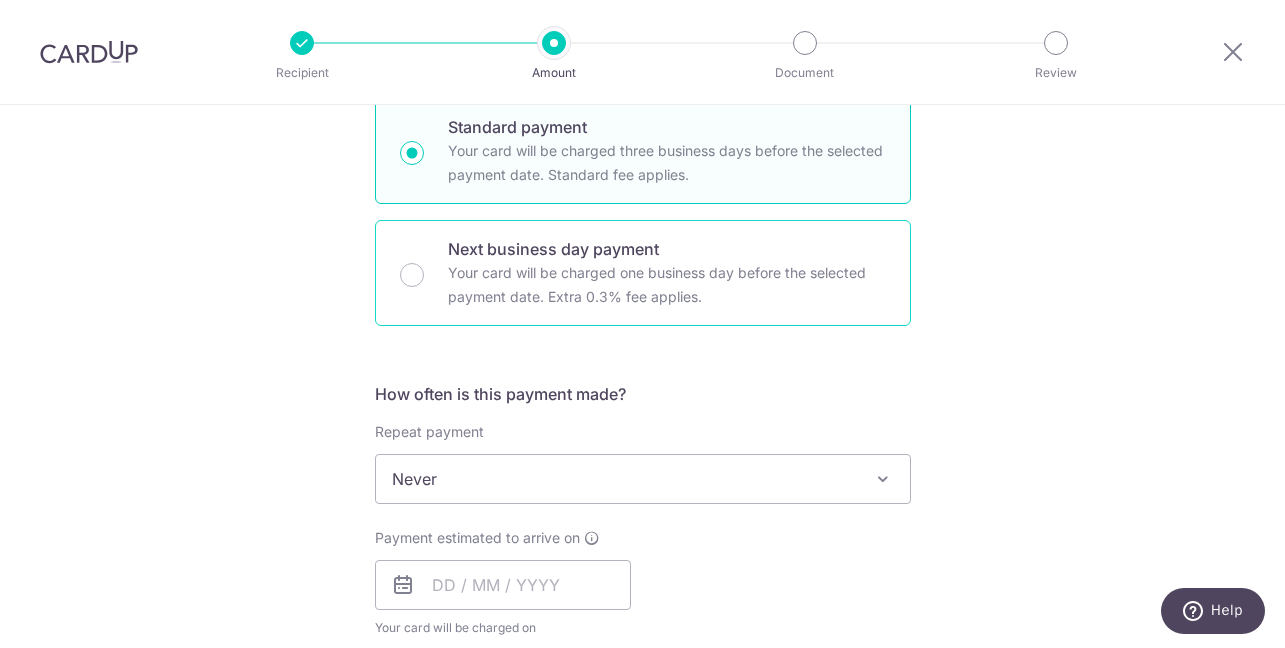 click on "Next business day payment
Your card will be charged one business day before the selected payment date. Extra 0.3% fee applies." at bounding box center (412, 275) 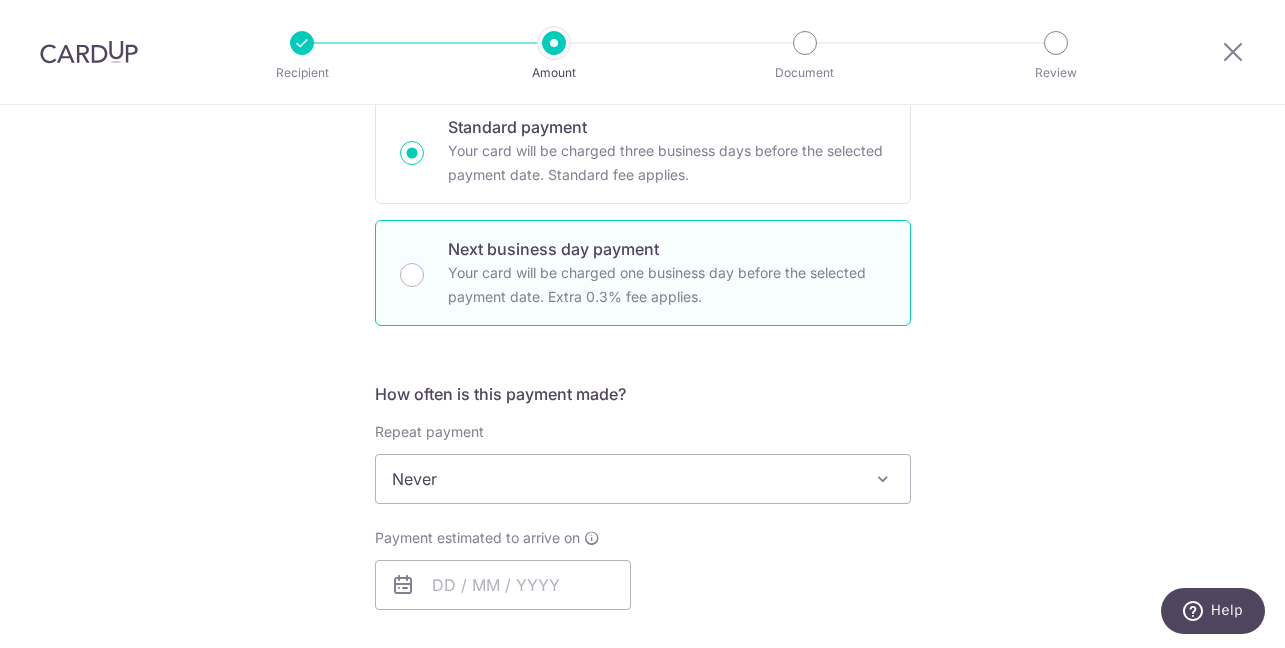 radio on "false" 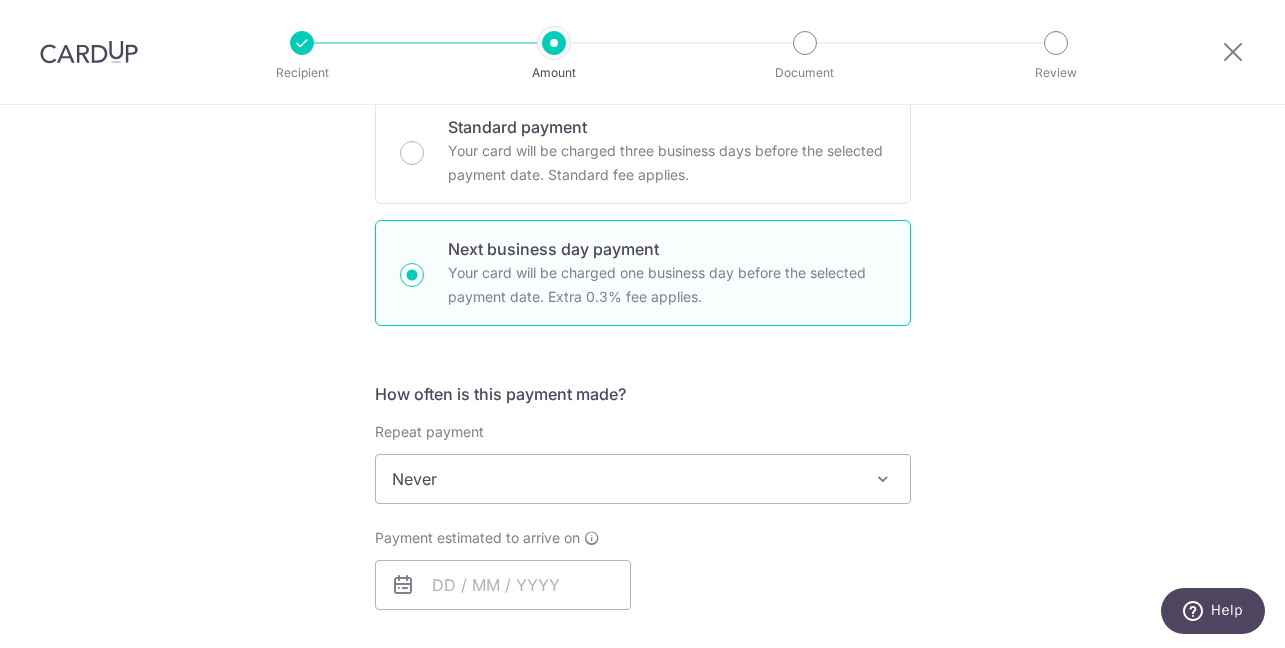 click on "Never" at bounding box center (643, 479) 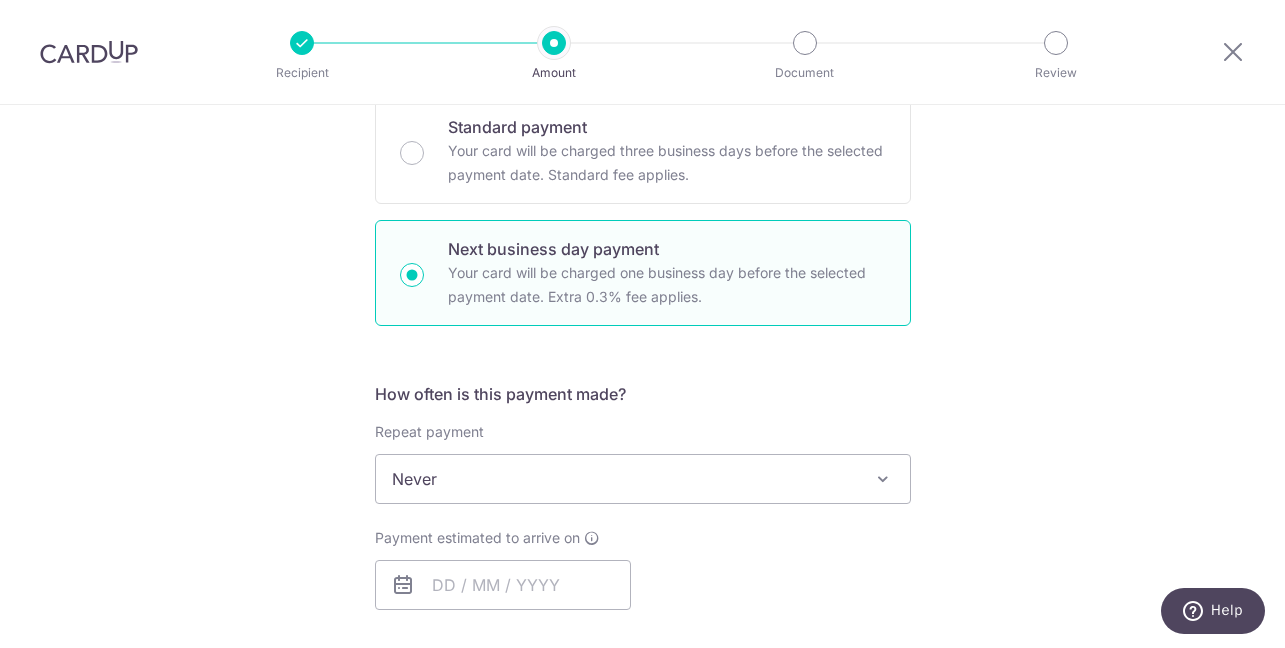 scroll, scrollTop: 696, scrollLeft: 0, axis: vertical 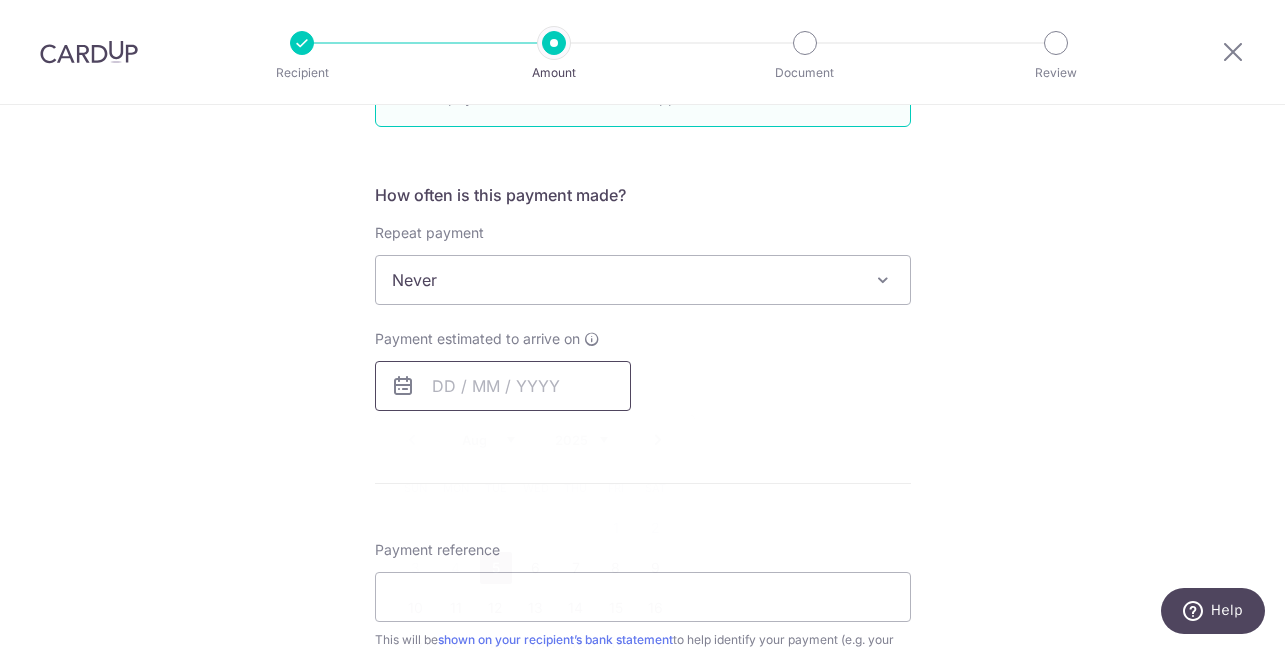 click at bounding box center (503, 386) 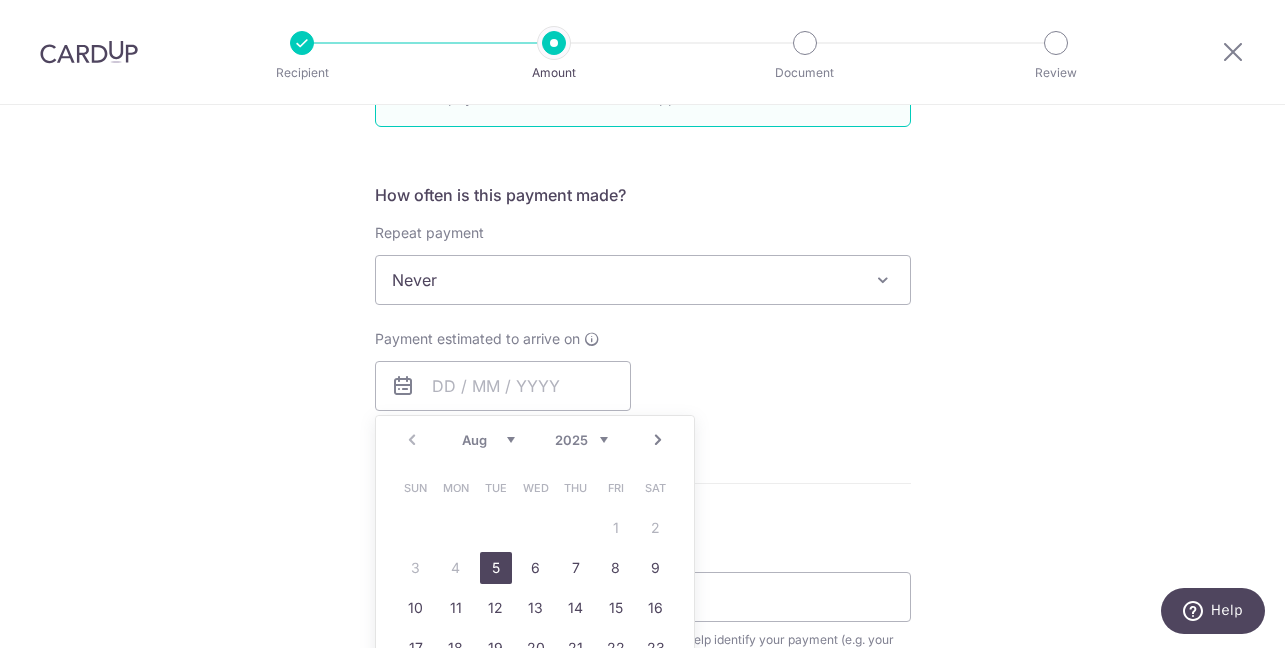 click on "5" at bounding box center (496, 568) 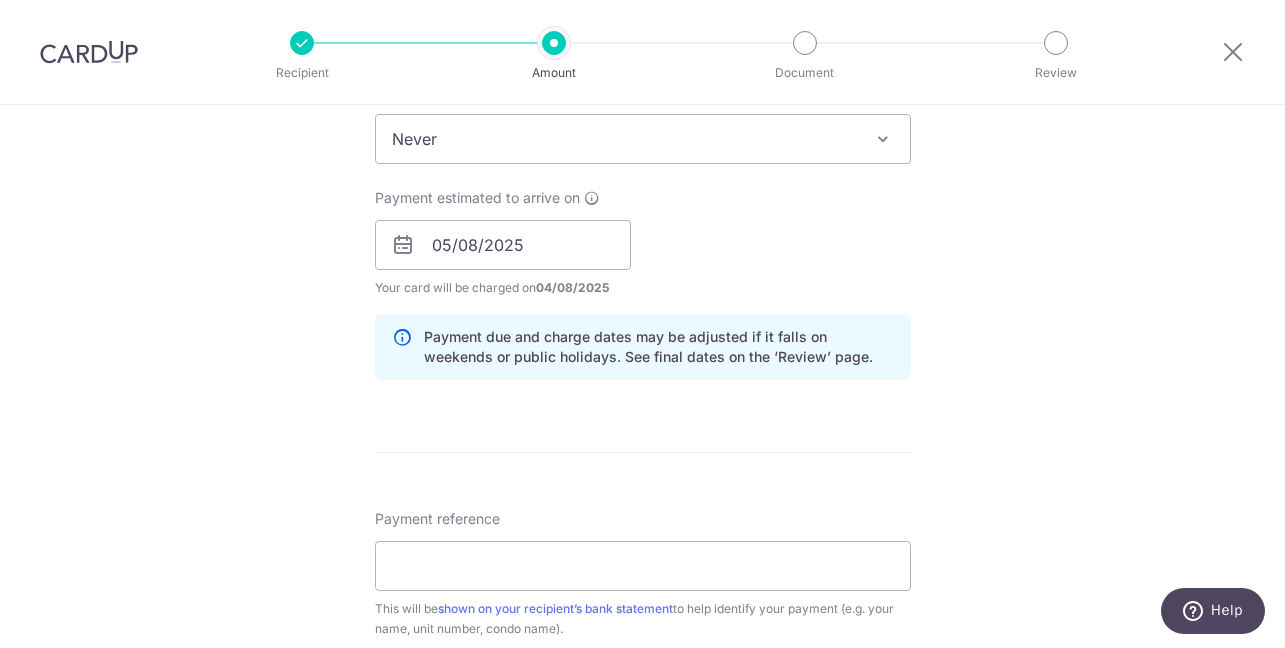 scroll, scrollTop: 970, scrollLeft: 0, axis: vertical 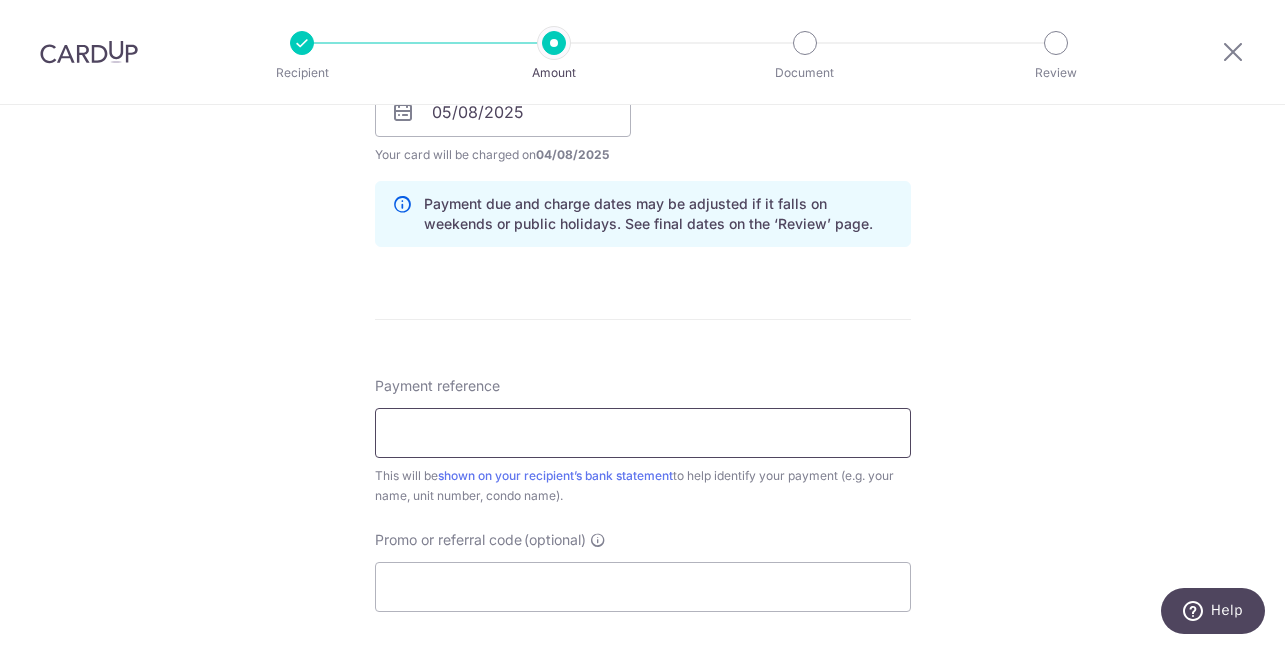 click on "Payment reference" at bounding box center [643, 433] 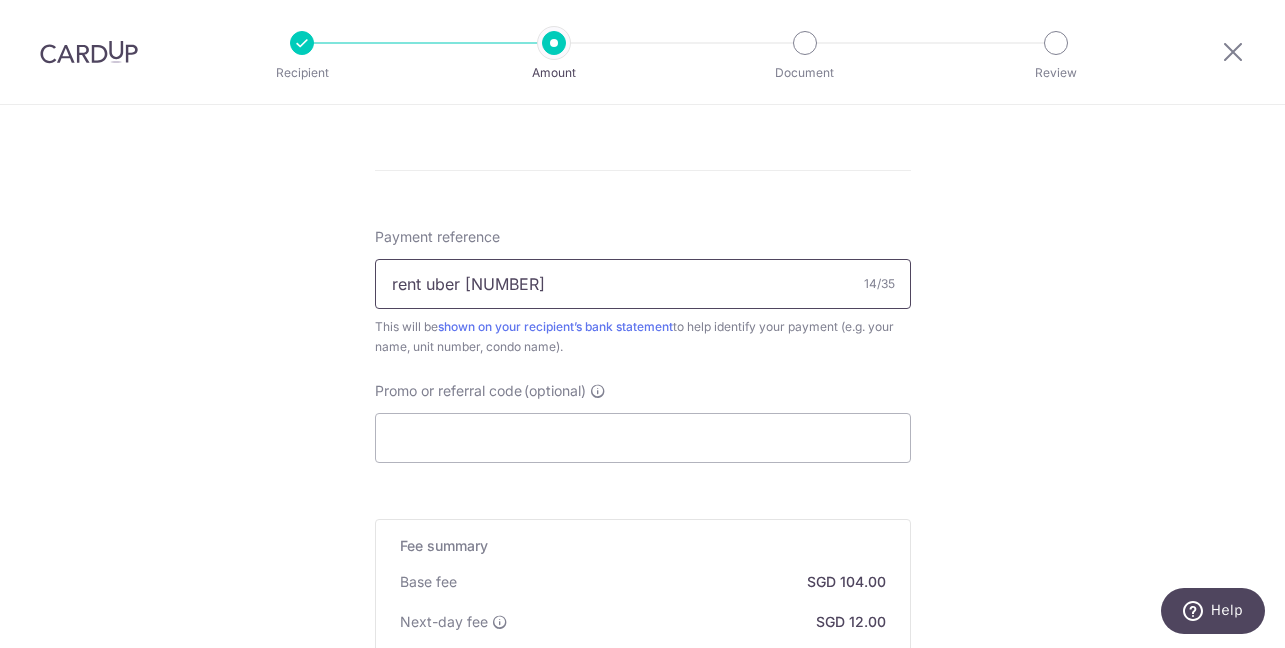 scroll, scrollTop: 1338, scrollLeft: 0, axis: vertical 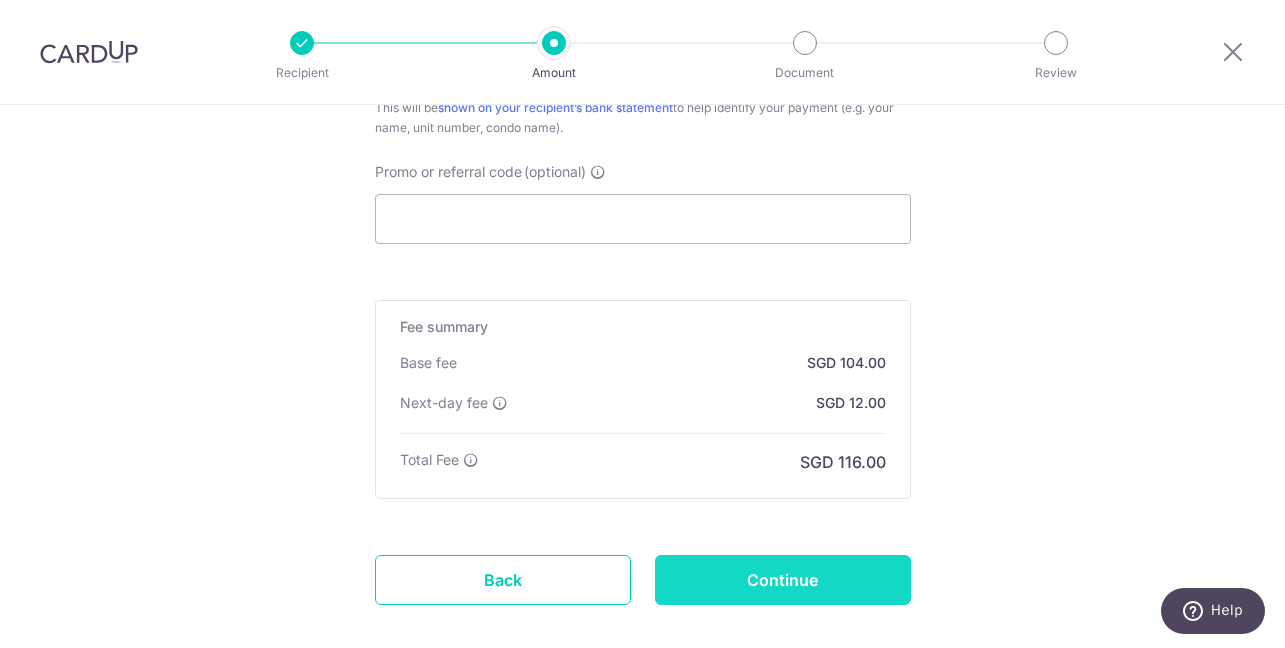 type on "rent uber 388" 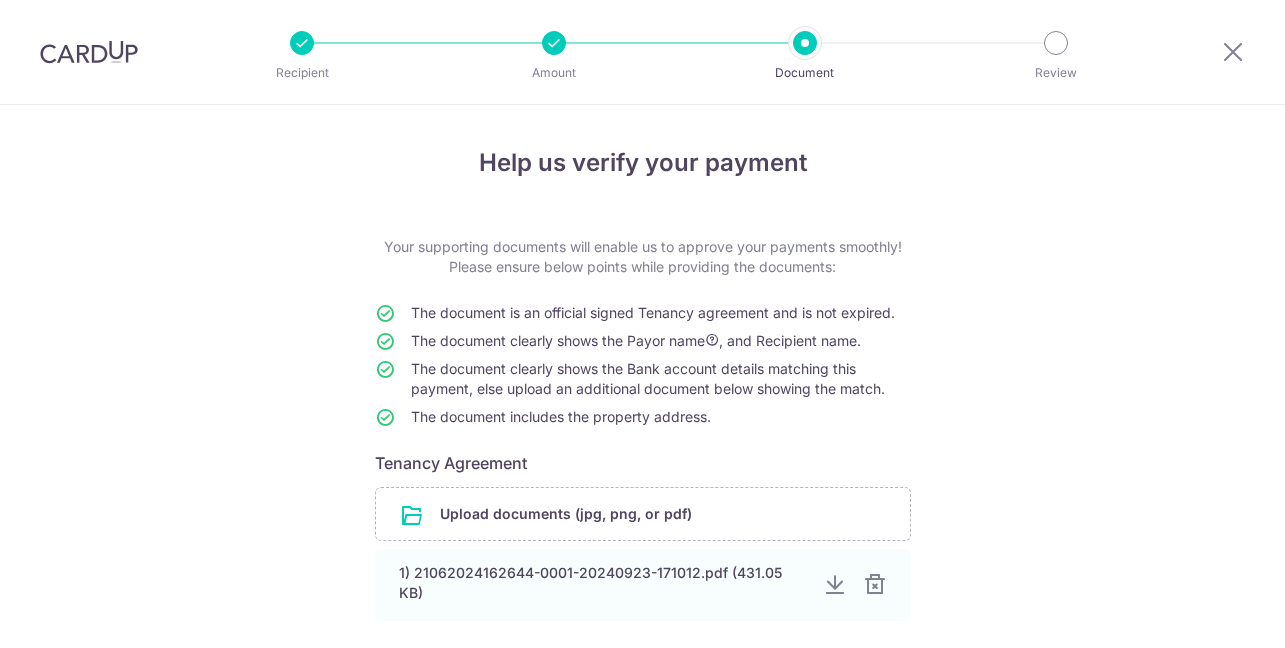 scroll, scrollTop: 0, scrollLeft: 0, axis: both 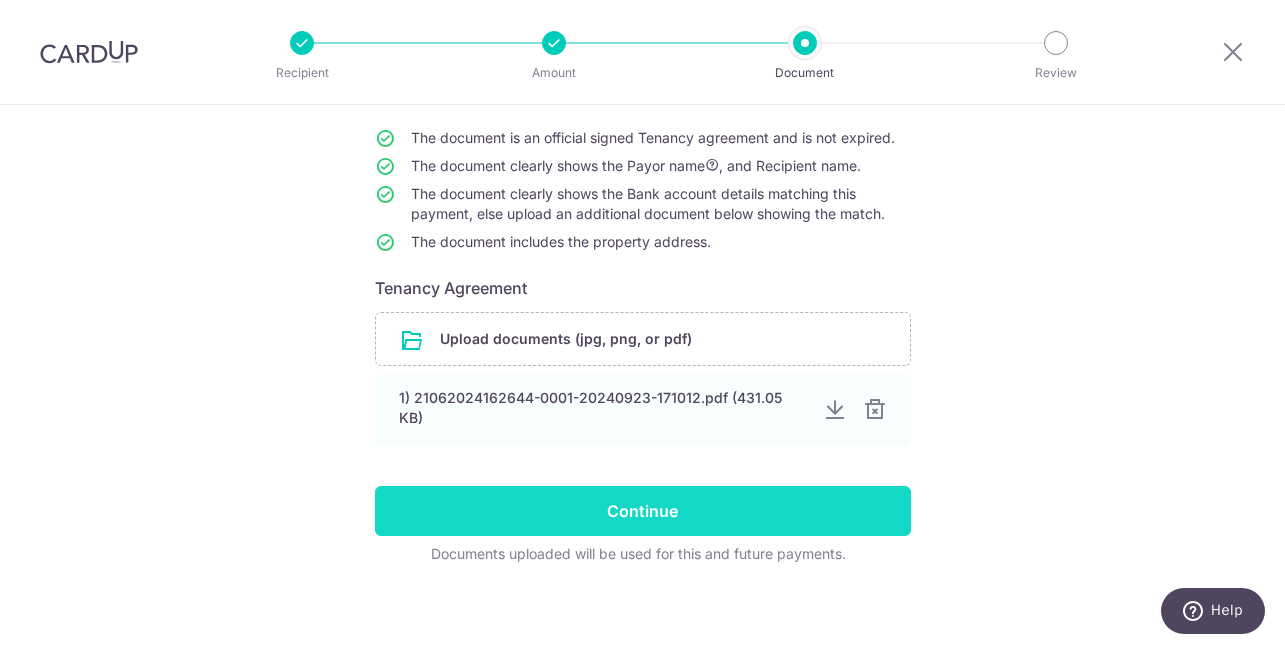 click on "Continue" at bounding box center (643, 511) 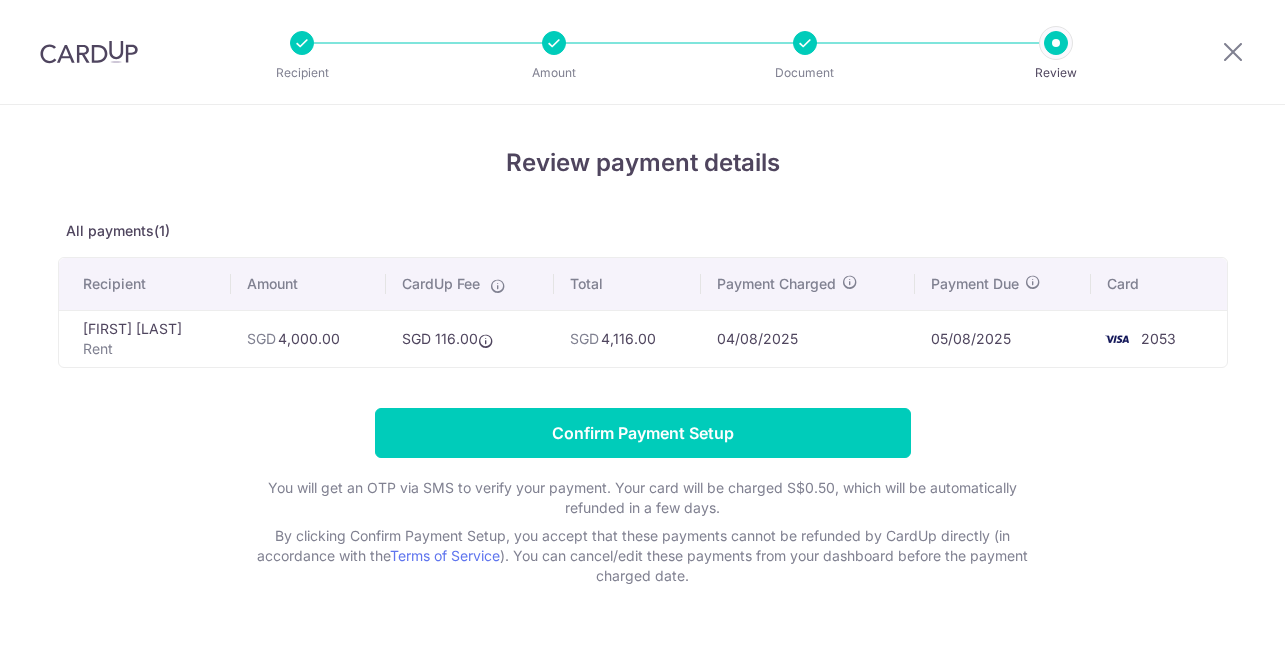 scroll, scrollTop: 0, scrollLeft: 0, axis: both 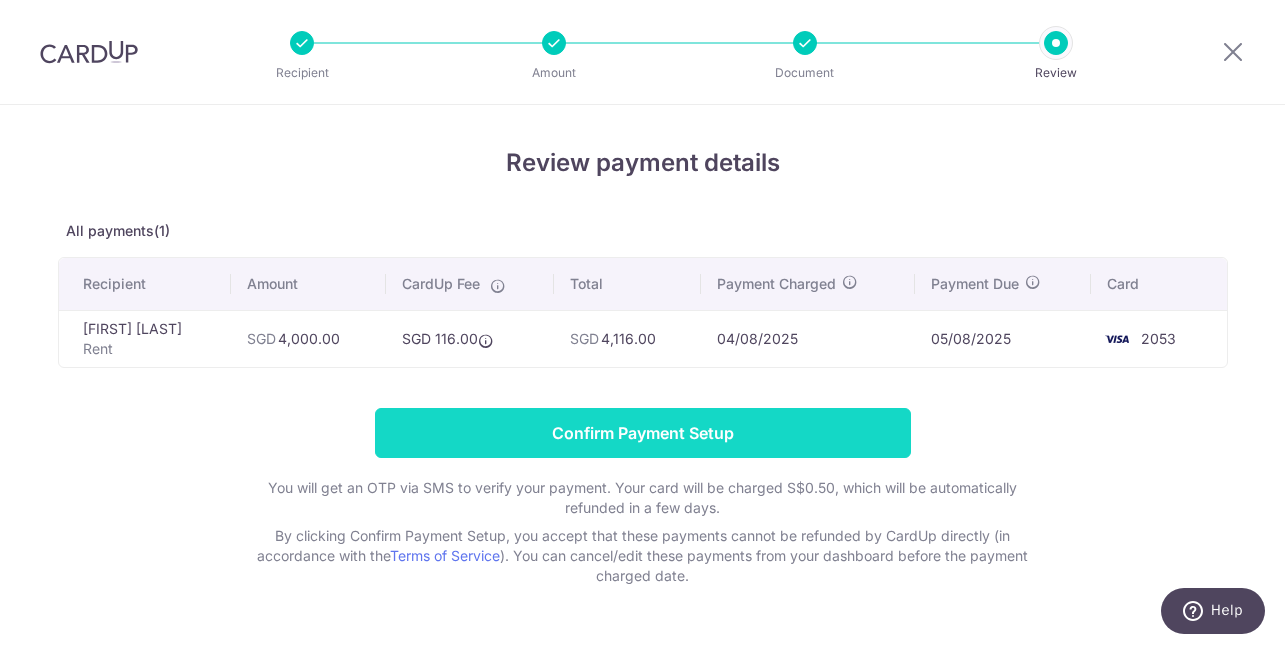 click on "Confirm Payment Setup" at bounding box center [643, 433] 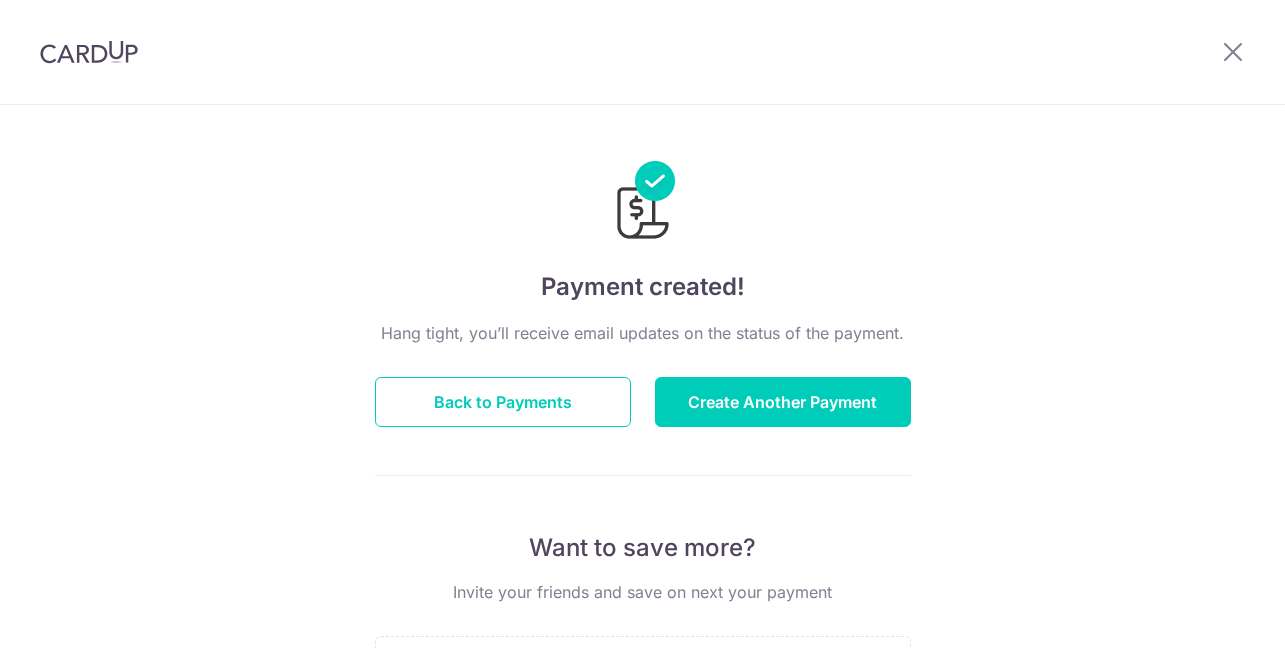 scroll, scrollTop: 0, scrollLeft: 0, axis: both 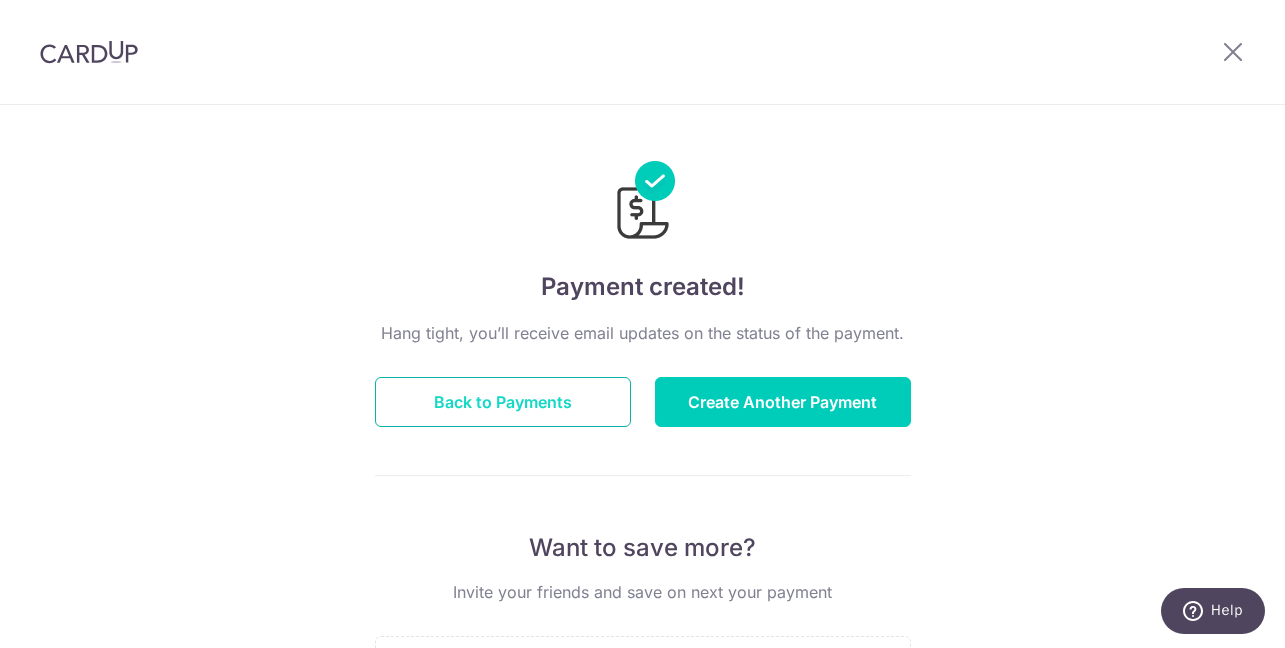 click on "Back to Payments" at bounding box center [503, 402] 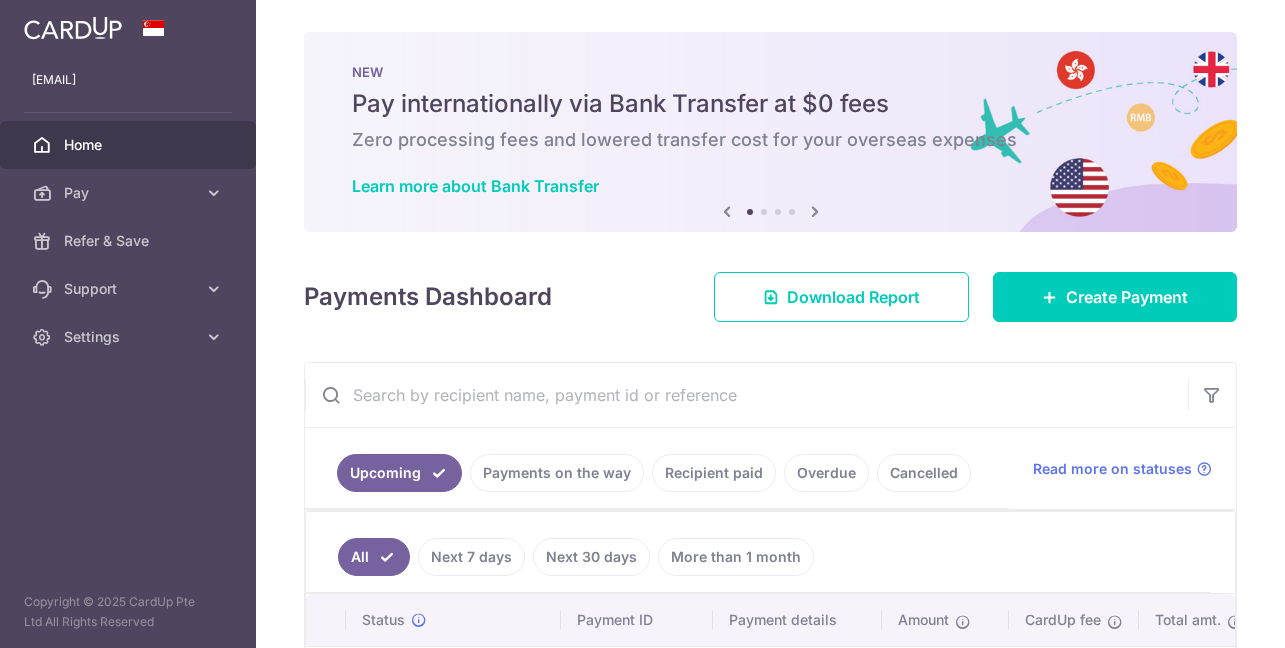 scroll, scrollTop: 0, scrollLeft: 0, axis: both 